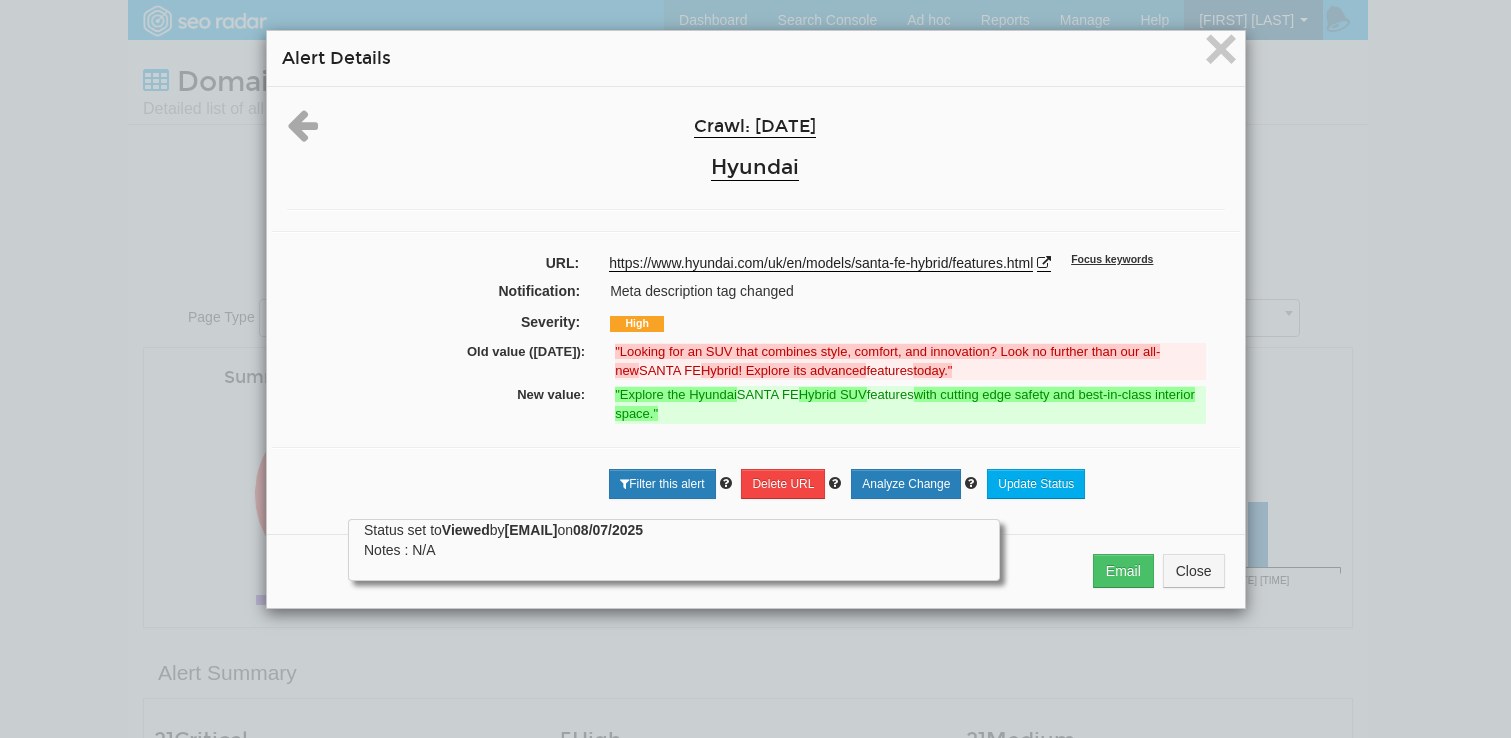 scroll, scrollTop: 649, scrollLeft: 0, axis: vertical 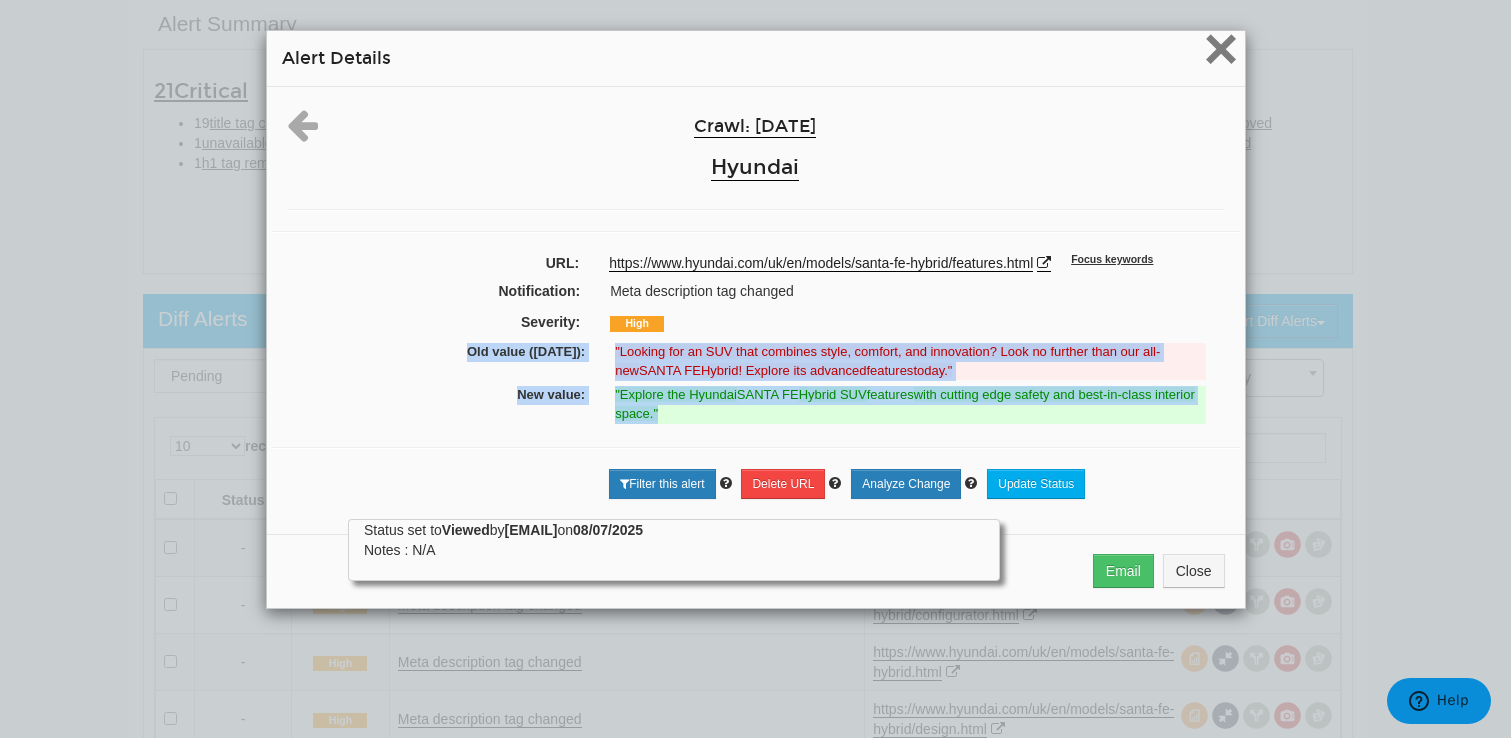 click on "×" at bounding box center [1220, 48] 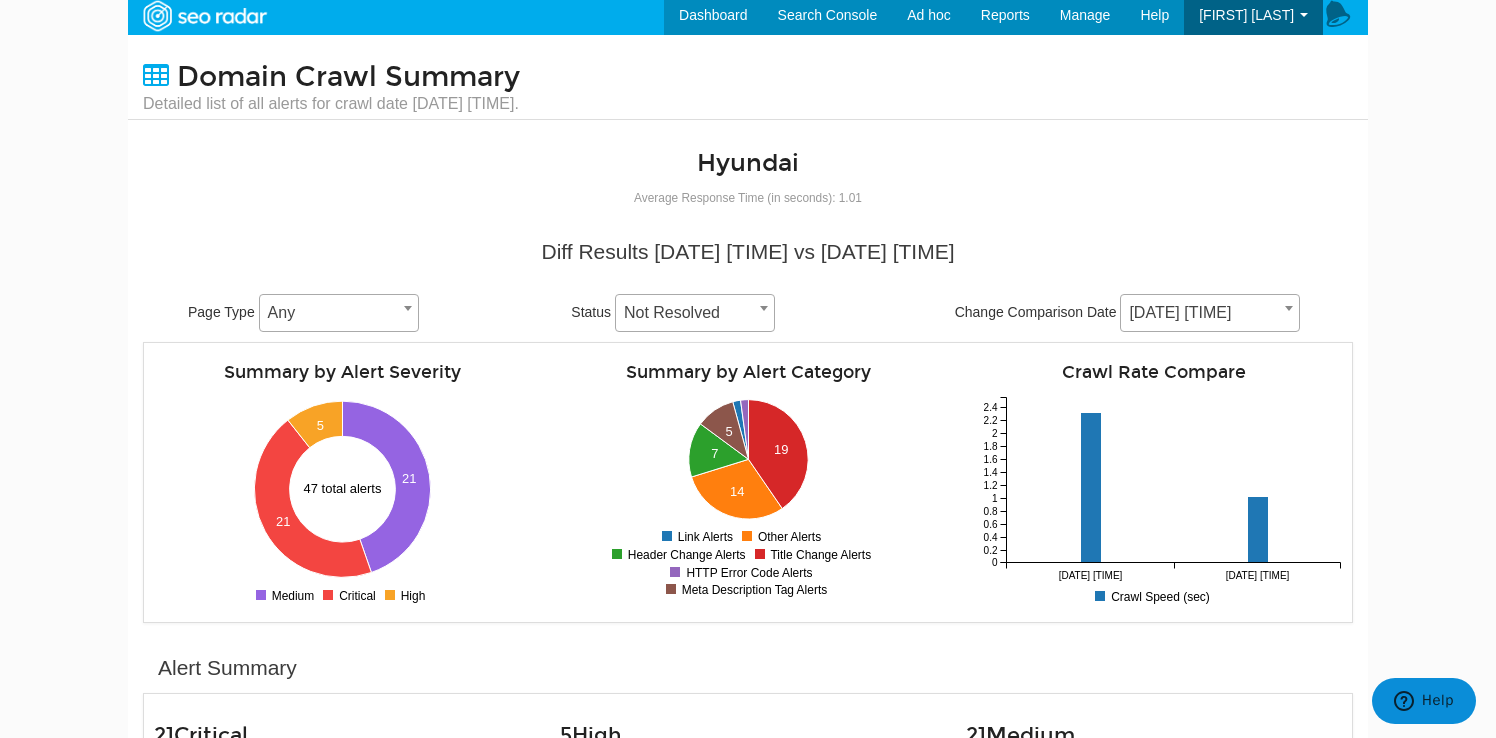scroll, scrollTop: 0, scrollLeft: 0, axis: both 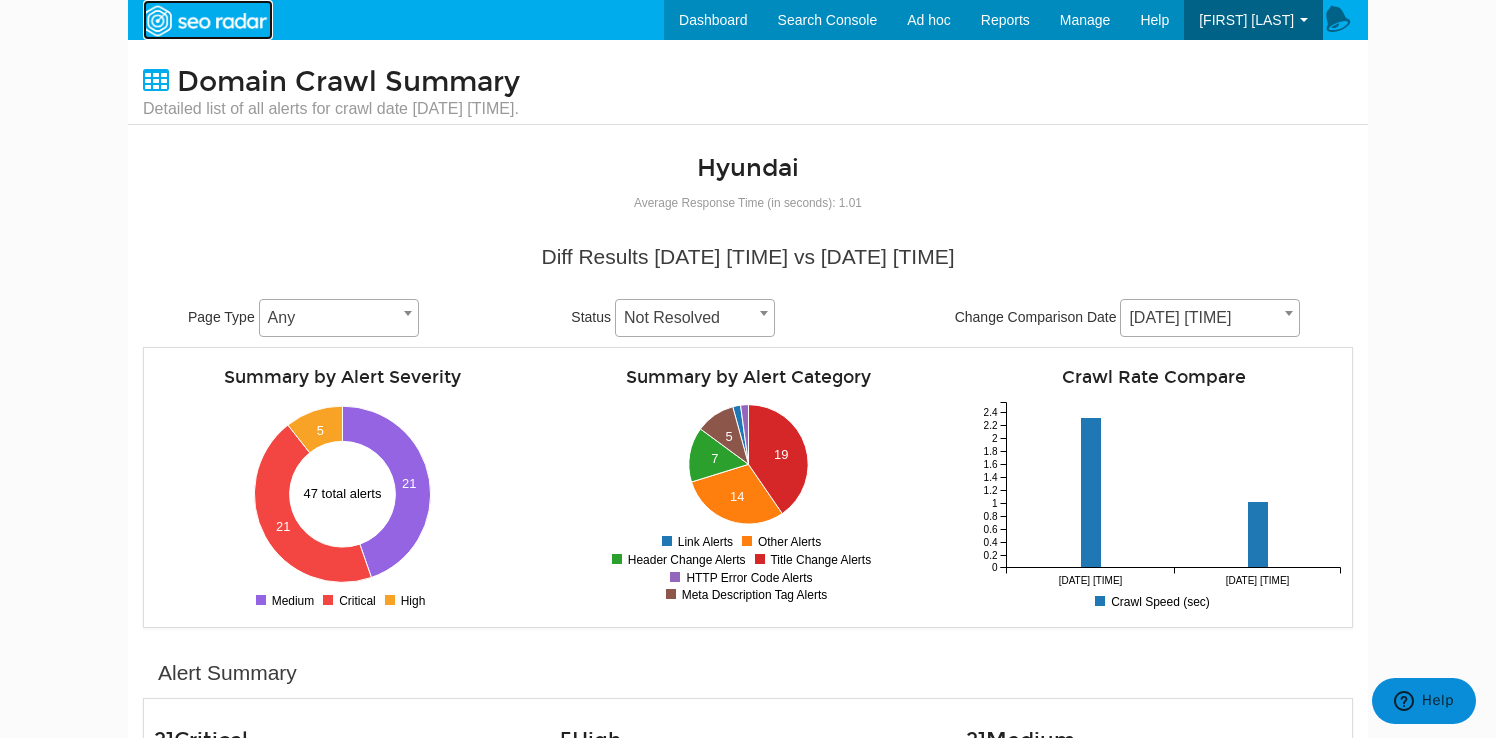 click at bounding box center (204, 21) 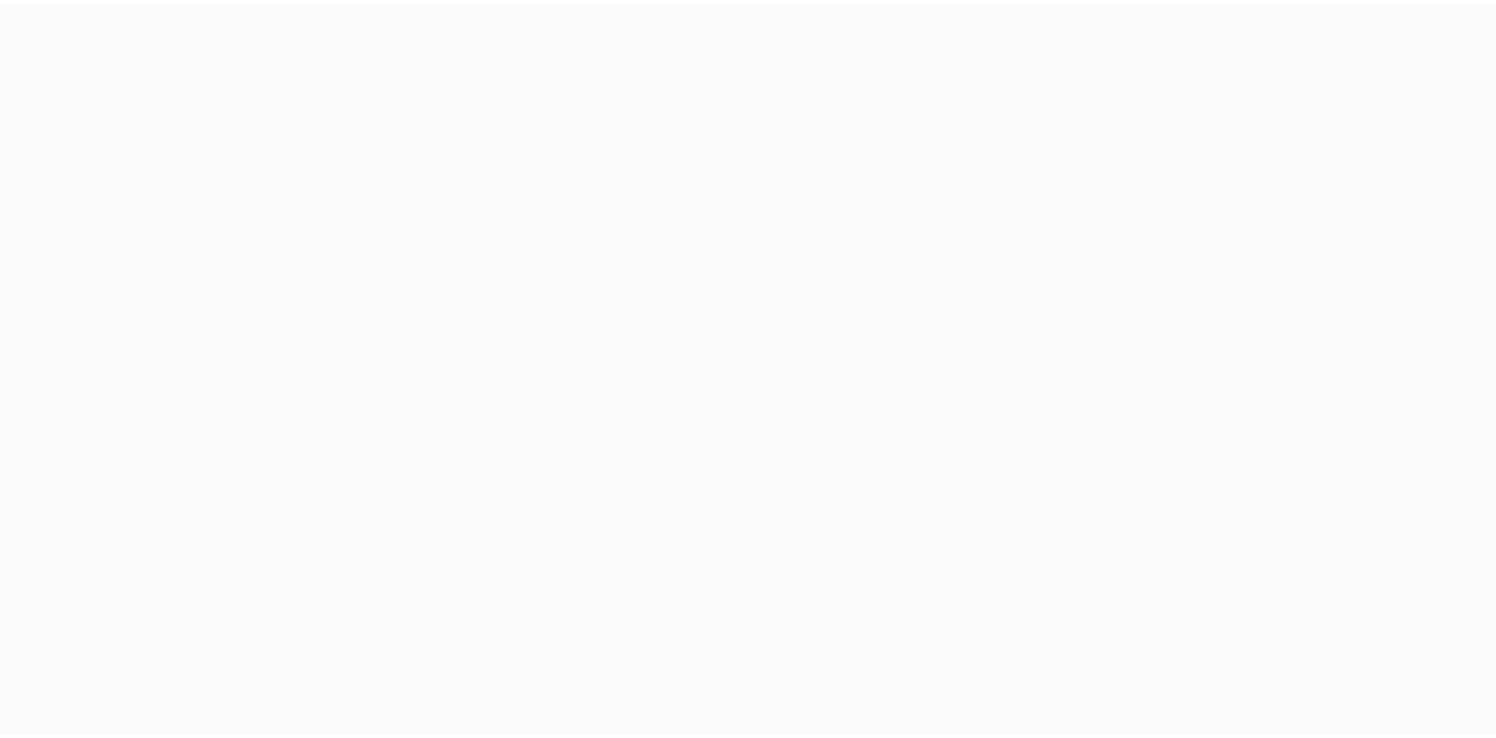 scroll, scrollTop: 0, scrollLeft: 0, axis: both 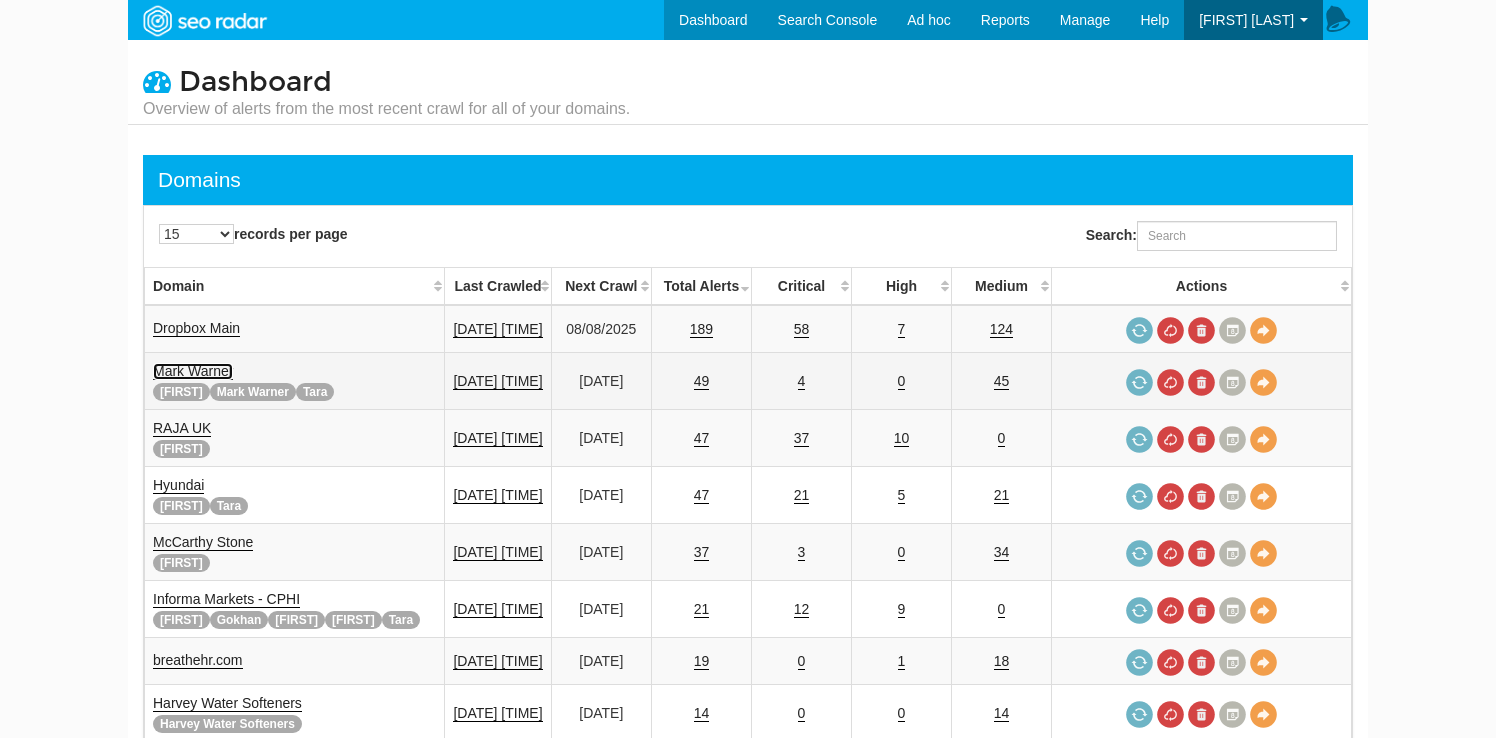 click on "Mark Warner" at bounding box center [193, 371] 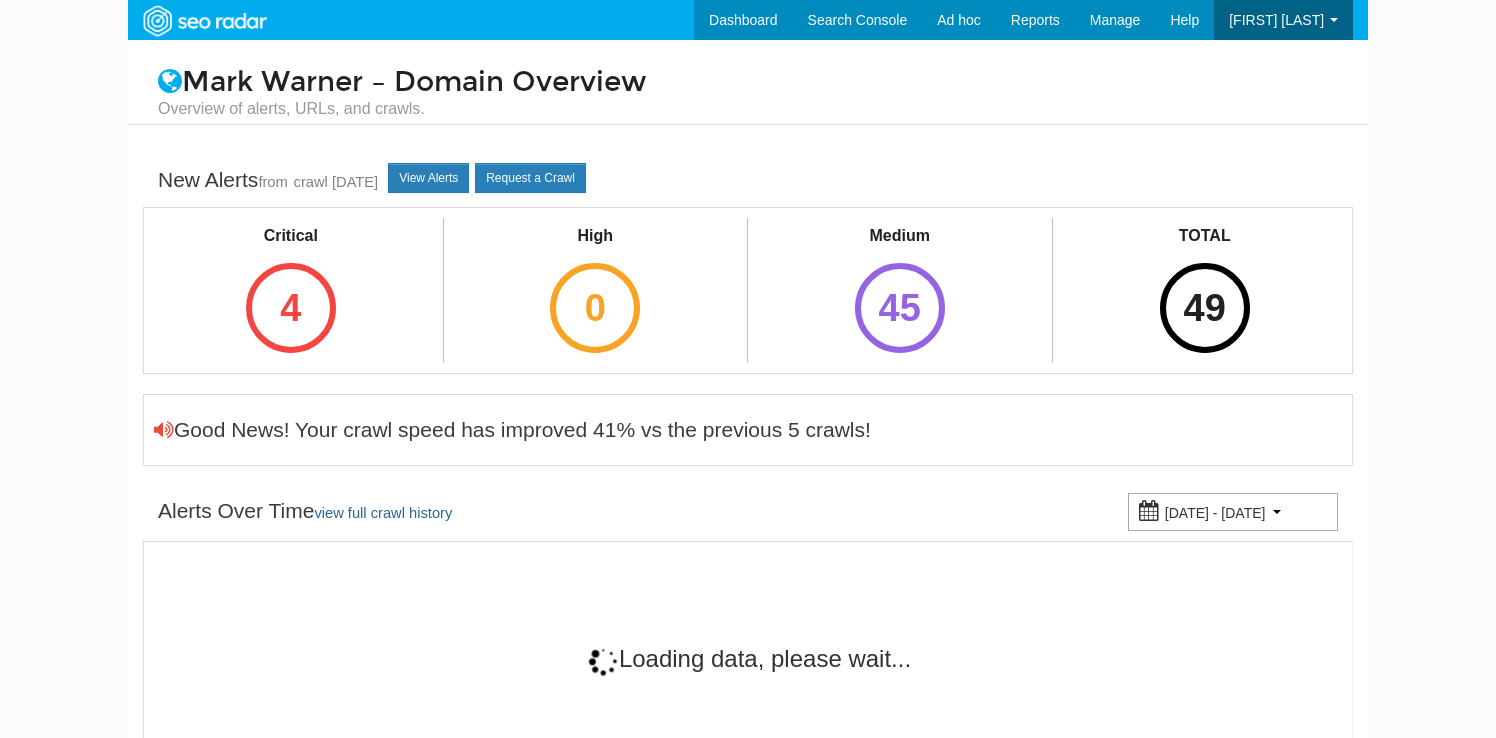 scroll, scrollTop: 0, scrollLeft: 0, axis: both 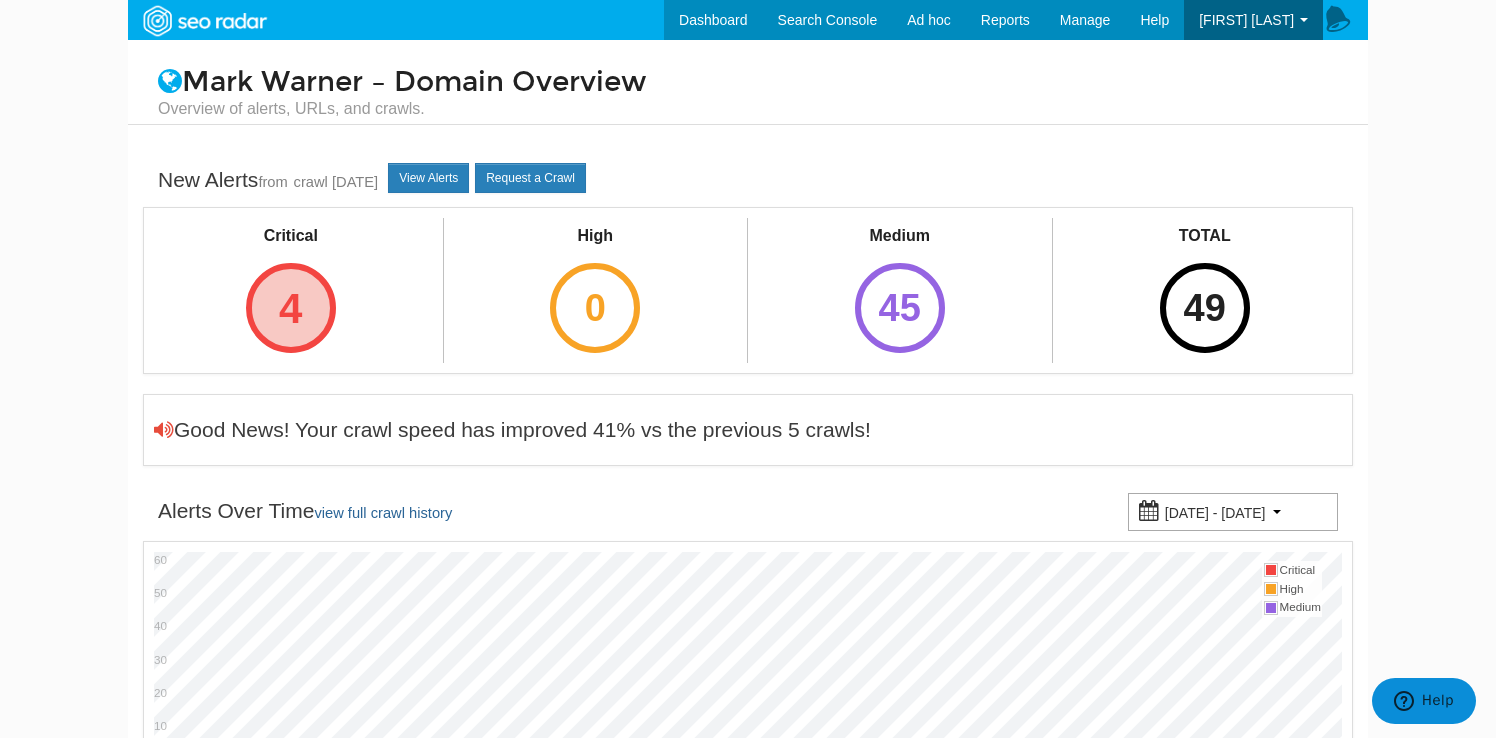 click on "4" at bounding box center [291, 308] 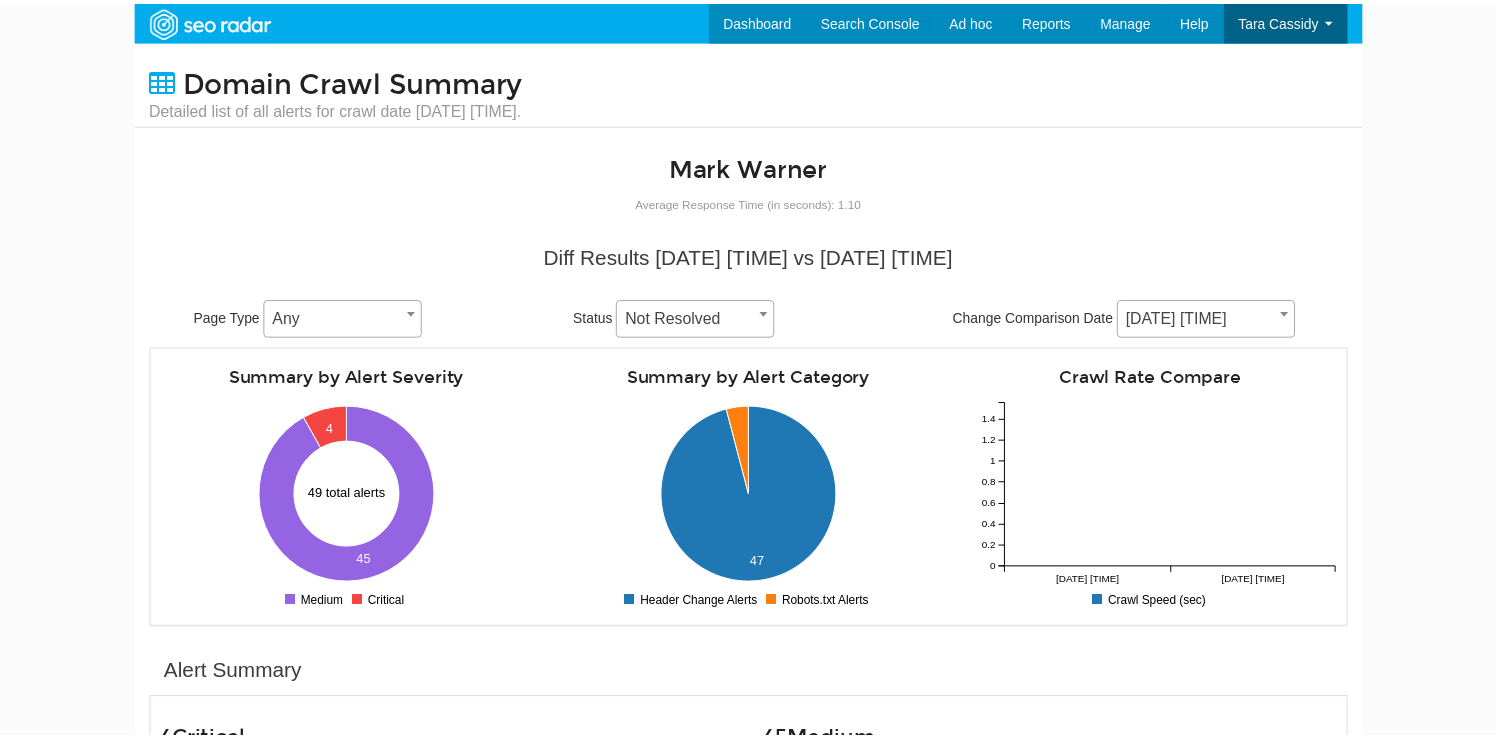 scroll, scrollTop: 0, scrollLeft: 0, axis: both 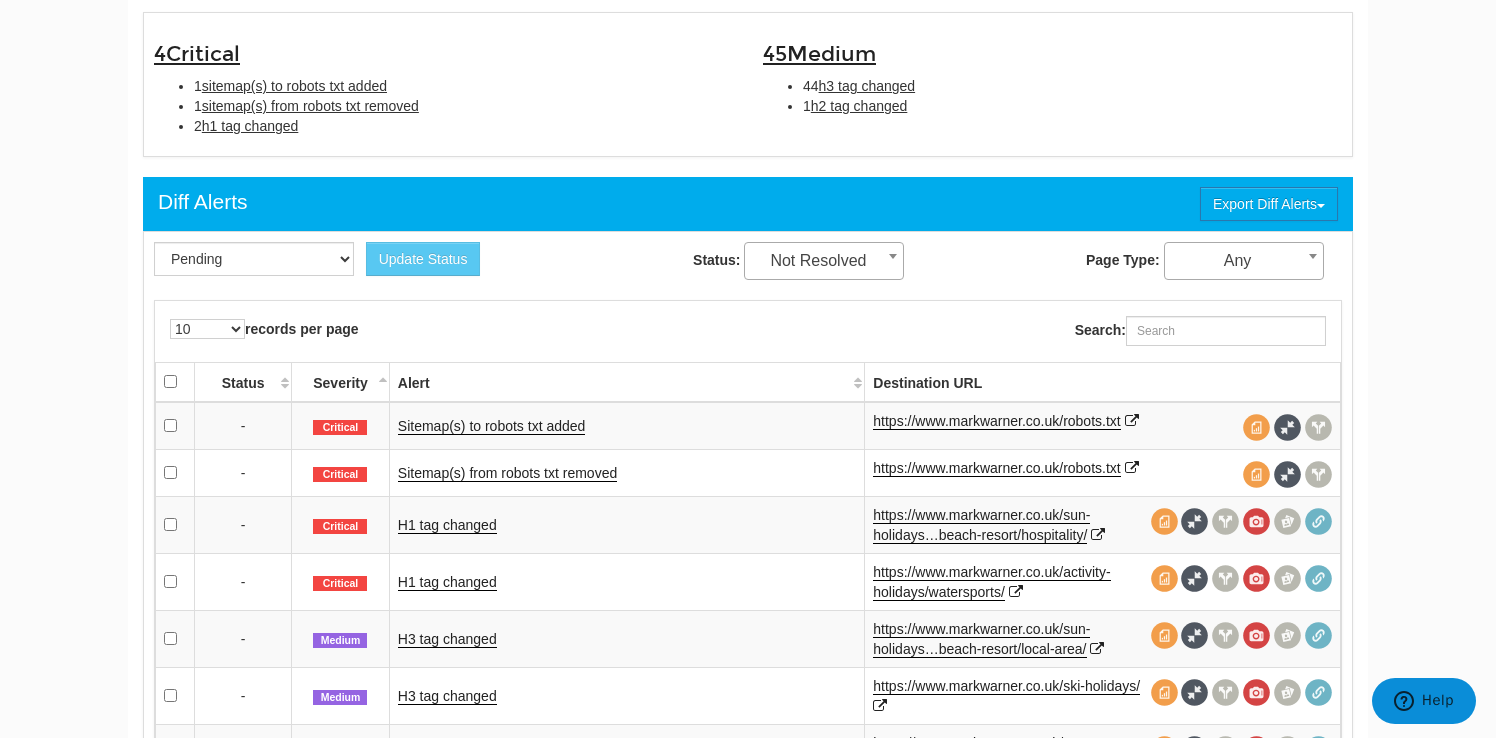 drag, startPoint x: 296, startPoint y: 125, endPoint x: 190, endPoint y: 88, distance: 112.27199 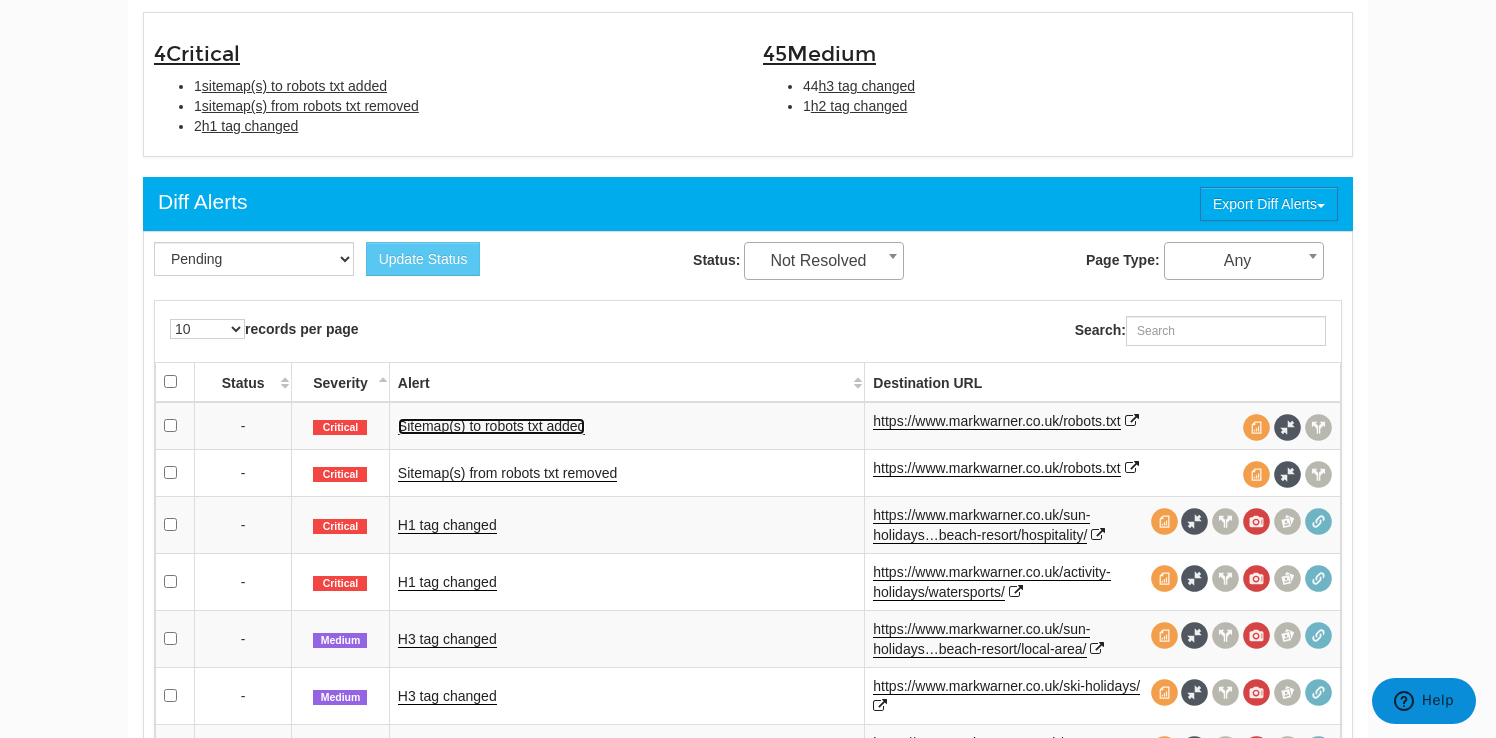click on "Sitemap(s) to robots txt added" at bounding box center (492, 426) 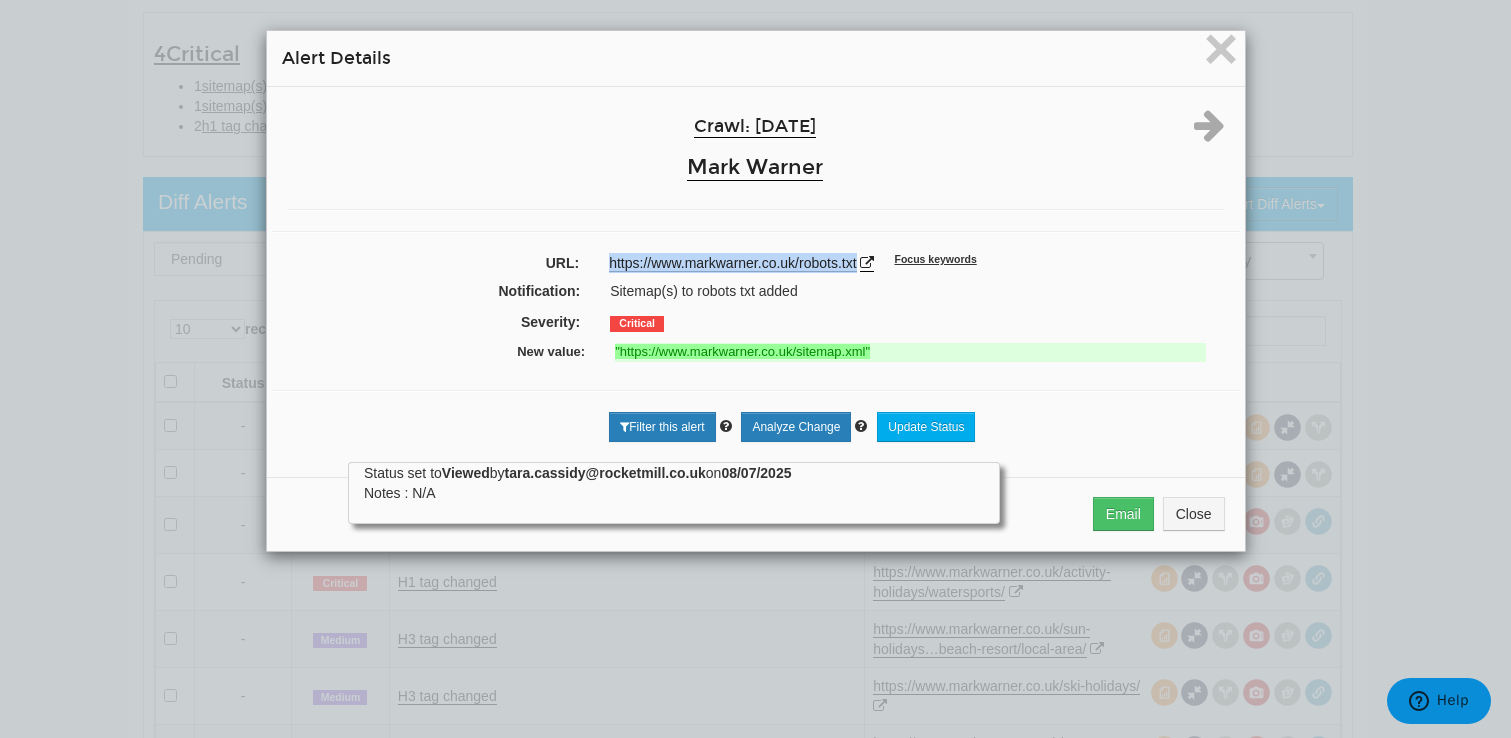 drag, startPoint x: 859, startPoint y: 265, endPoint x: 587, endPoint y: 267, distance: 272.00735 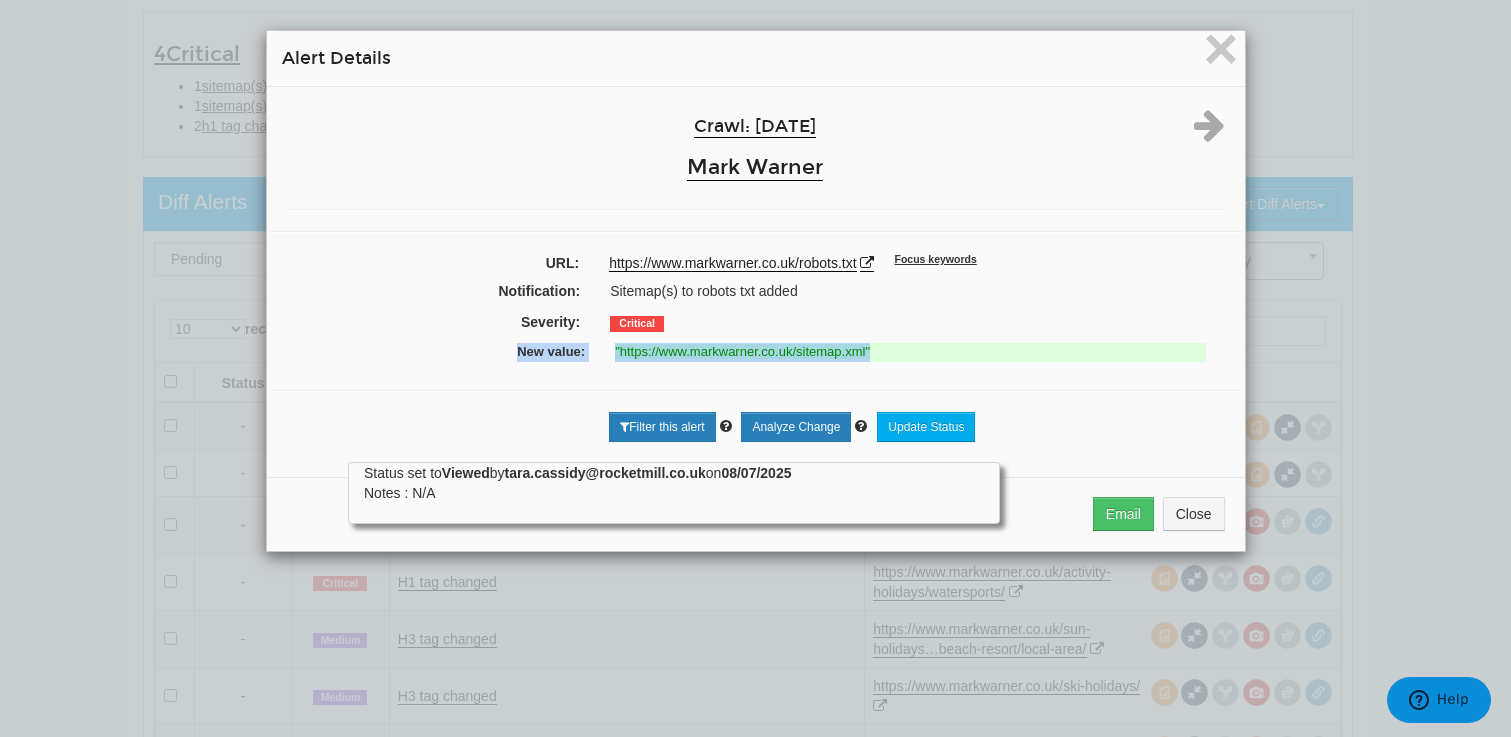 drag, startPoint x: 897, startPoint y: 348, endPoint x: 491, endPoint y: 353, distance: 406.0308 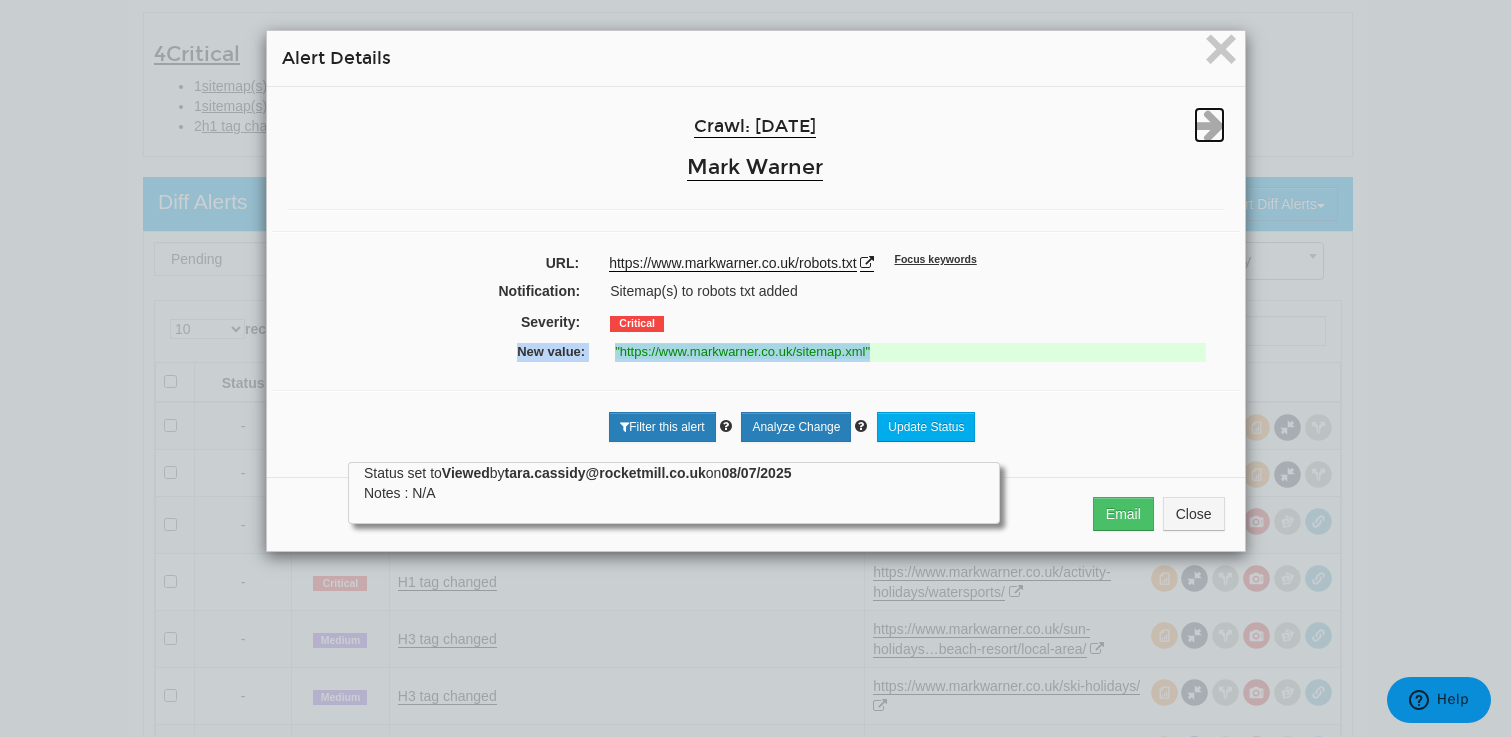 click at bounding box center [1209, 125] 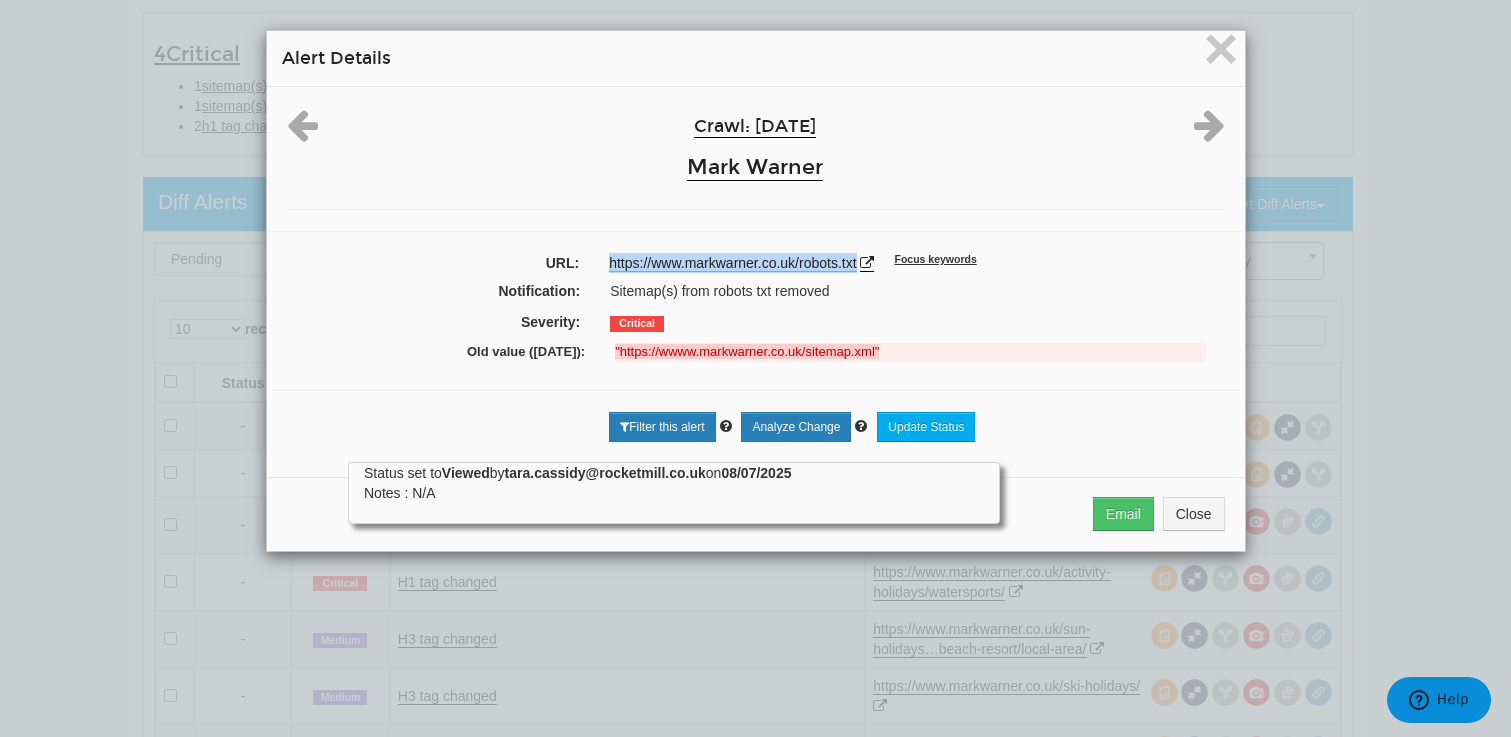 drag, startPoint x: 859, startPoint y: 265, endPoint x: 597, endPoint y: 265, distance: 262 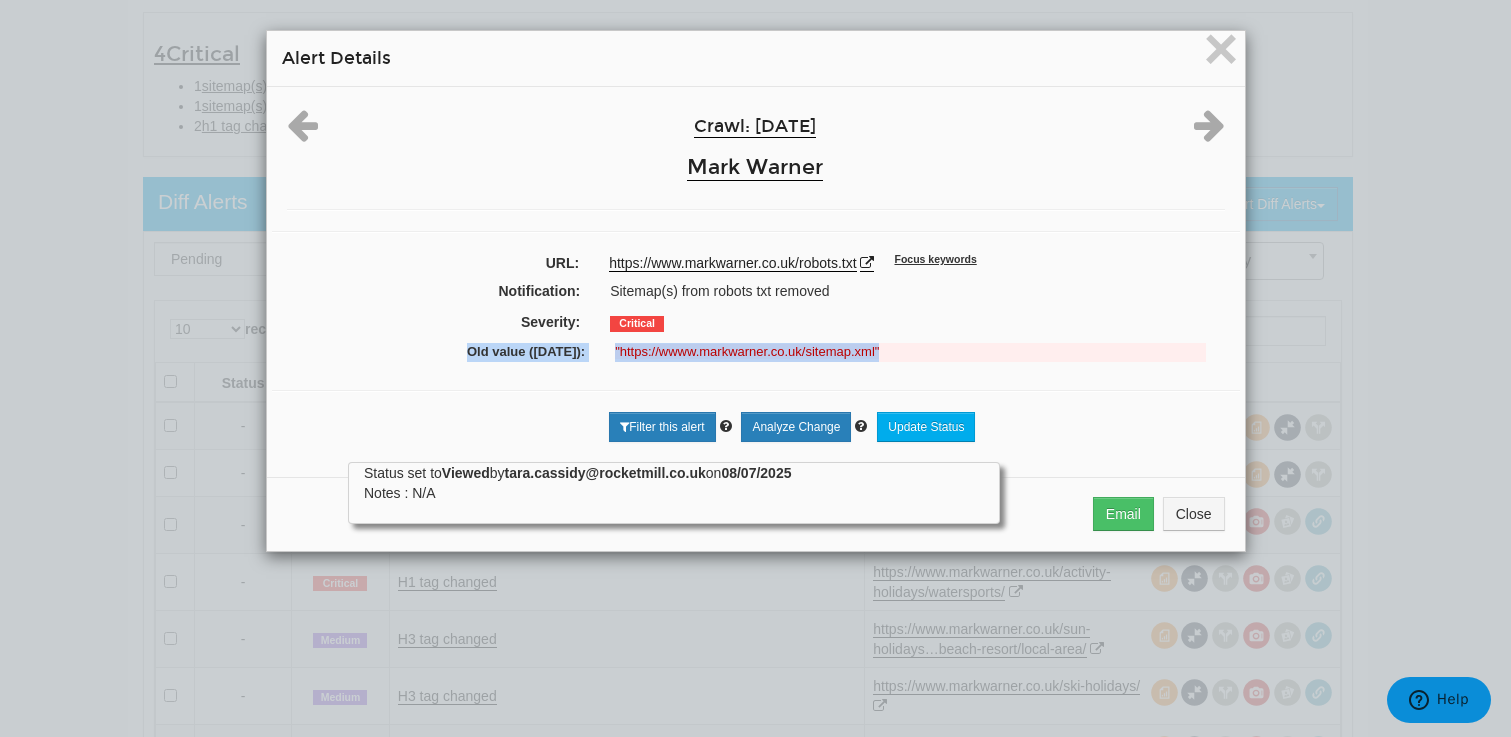 drag, startPoint x: 895, startPoint y: 353, endPoint x: 417, endPoint y: 356, distance: 478.0094 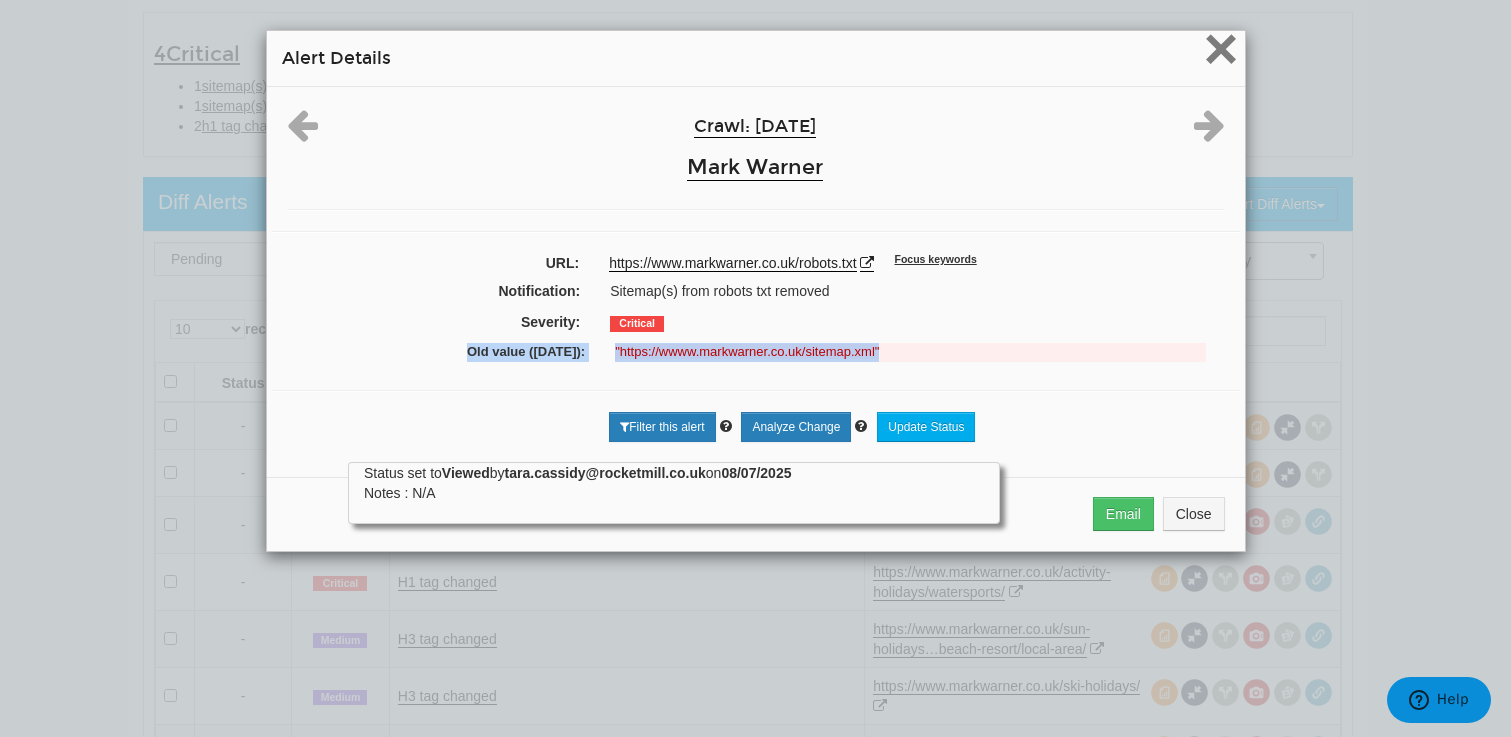 click on "×" at bounding box center (1220, 48) 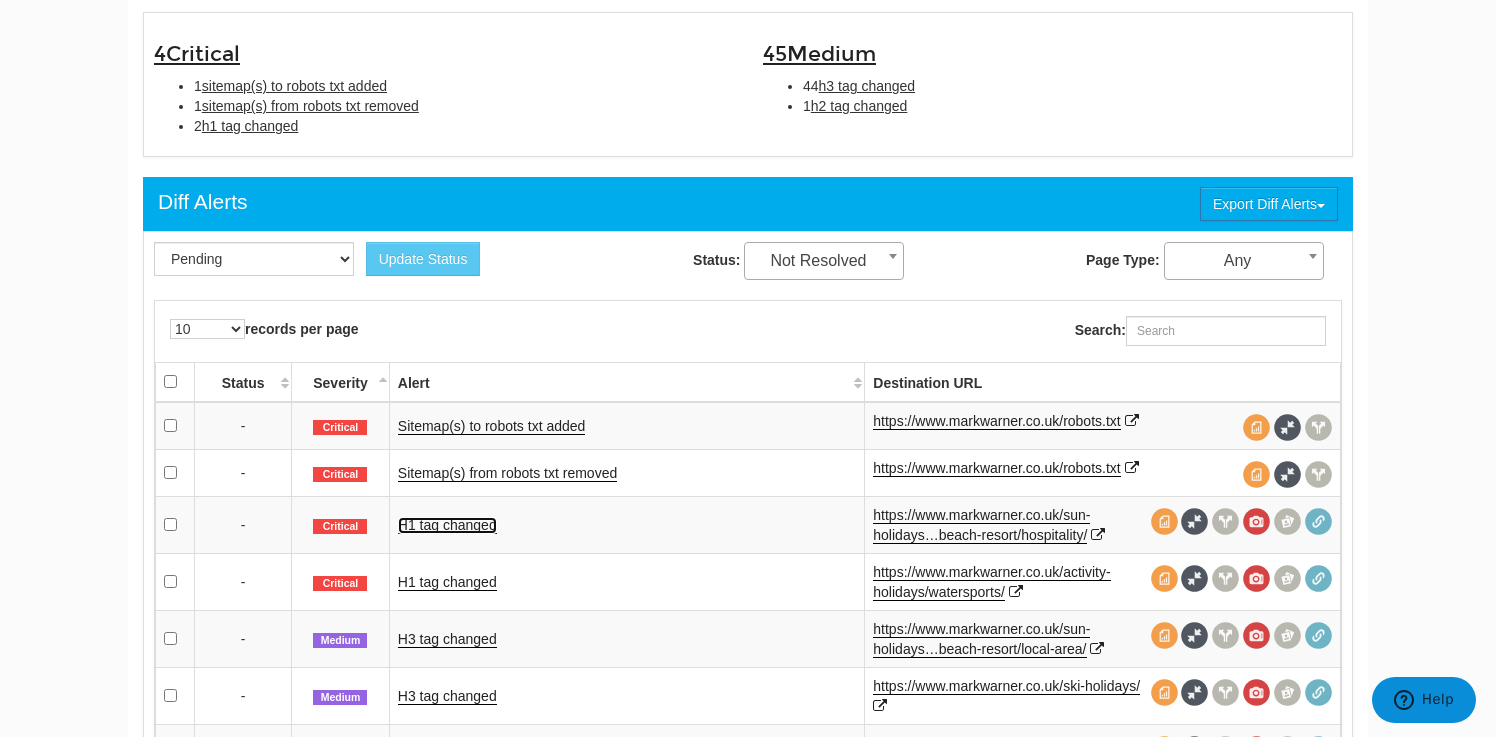 click on "H1 tag changed" at bounding box center (447, 525) 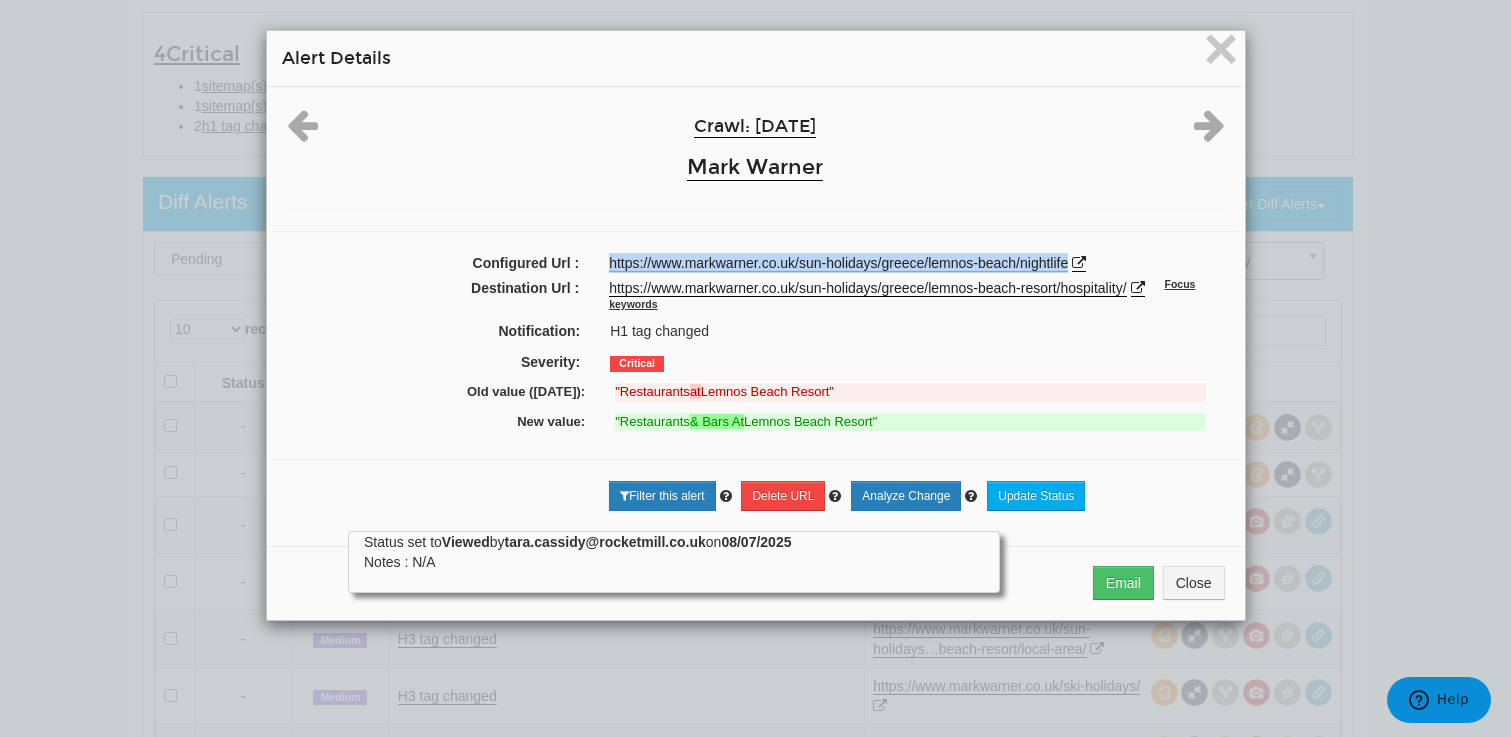 drag, startPoint x: 1074, startPoint y: 263, endPoint x: 596, endPoint y: 268, distance: 478.02615 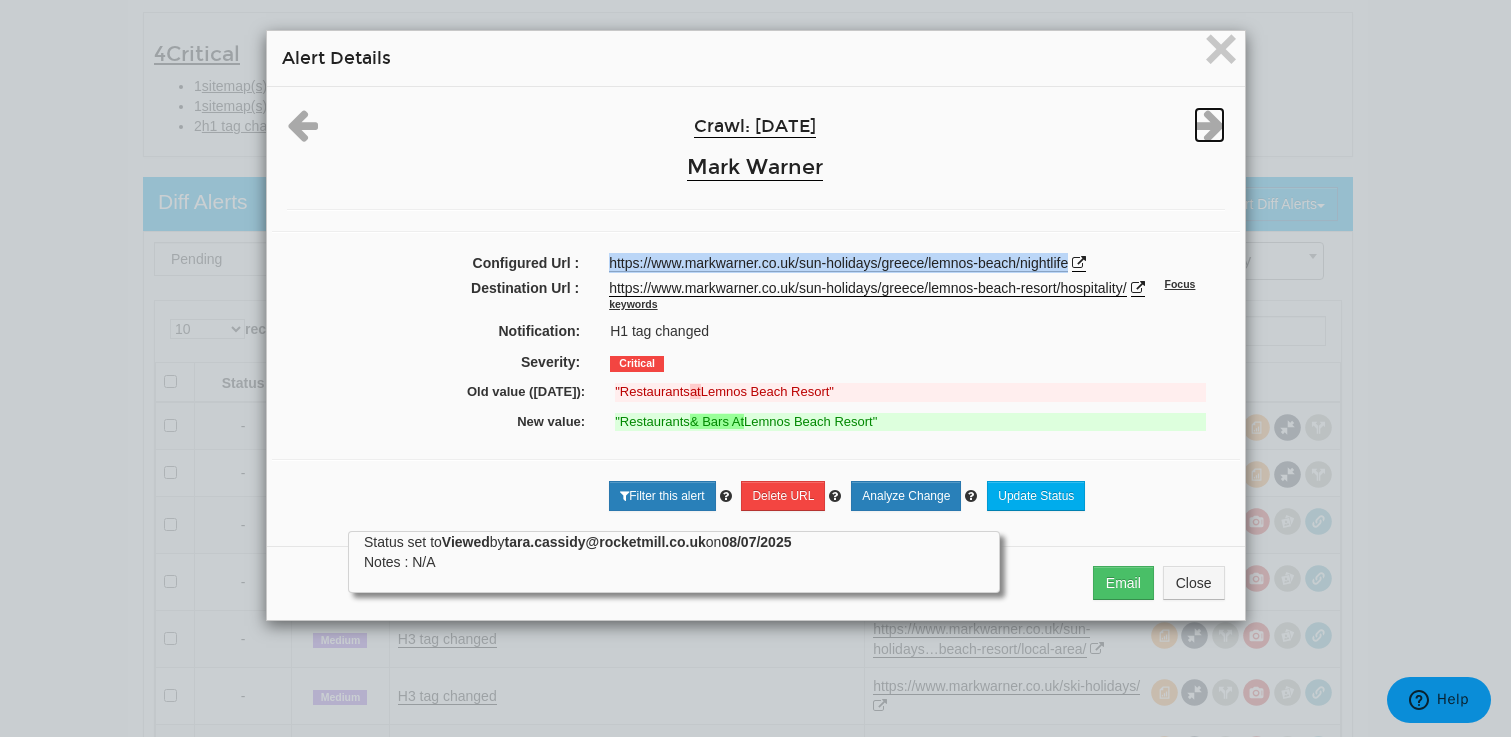click at bounding box center [1209, 125] 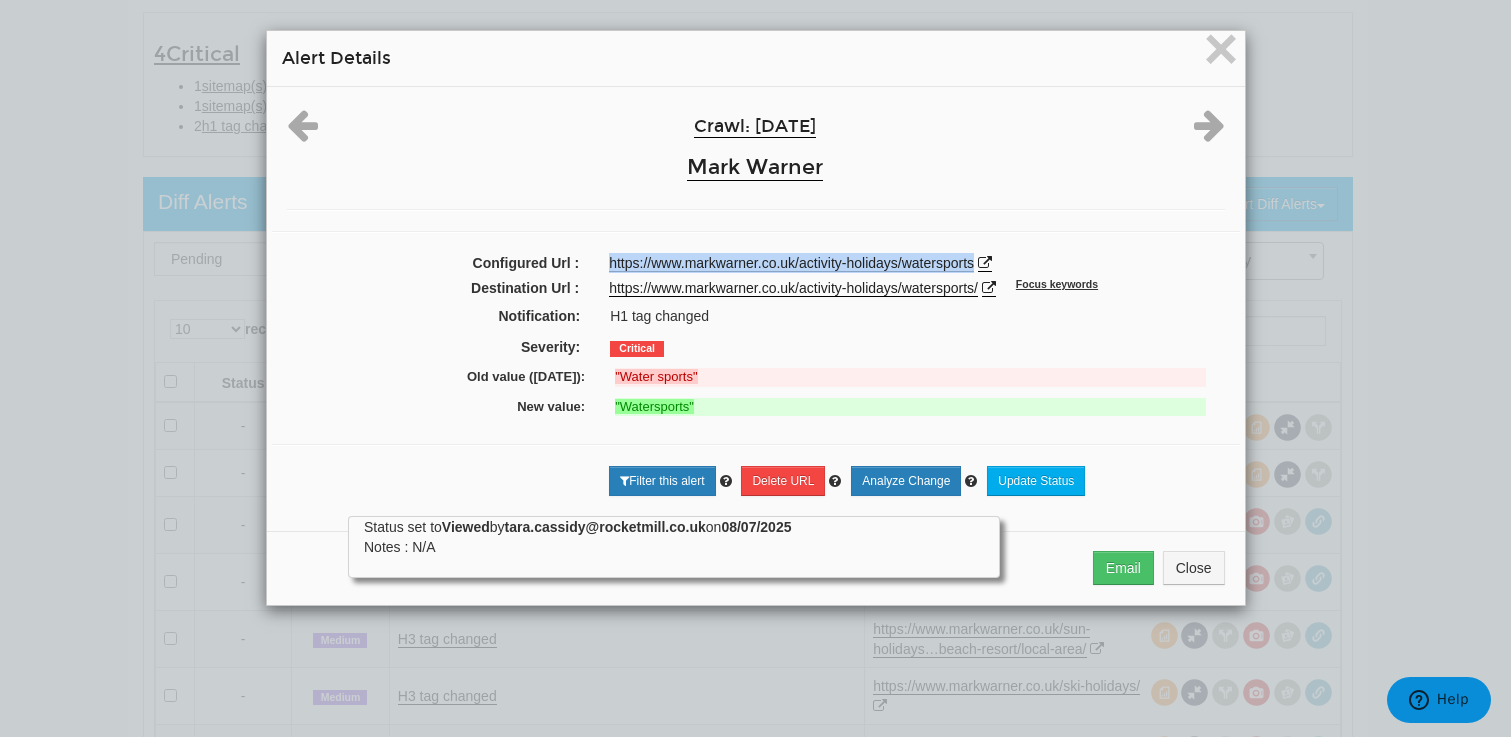 drag, startPoint x: 980, startPoint y: 266, endPoint x: 599, endPoint y: 264, distance: 381.00525 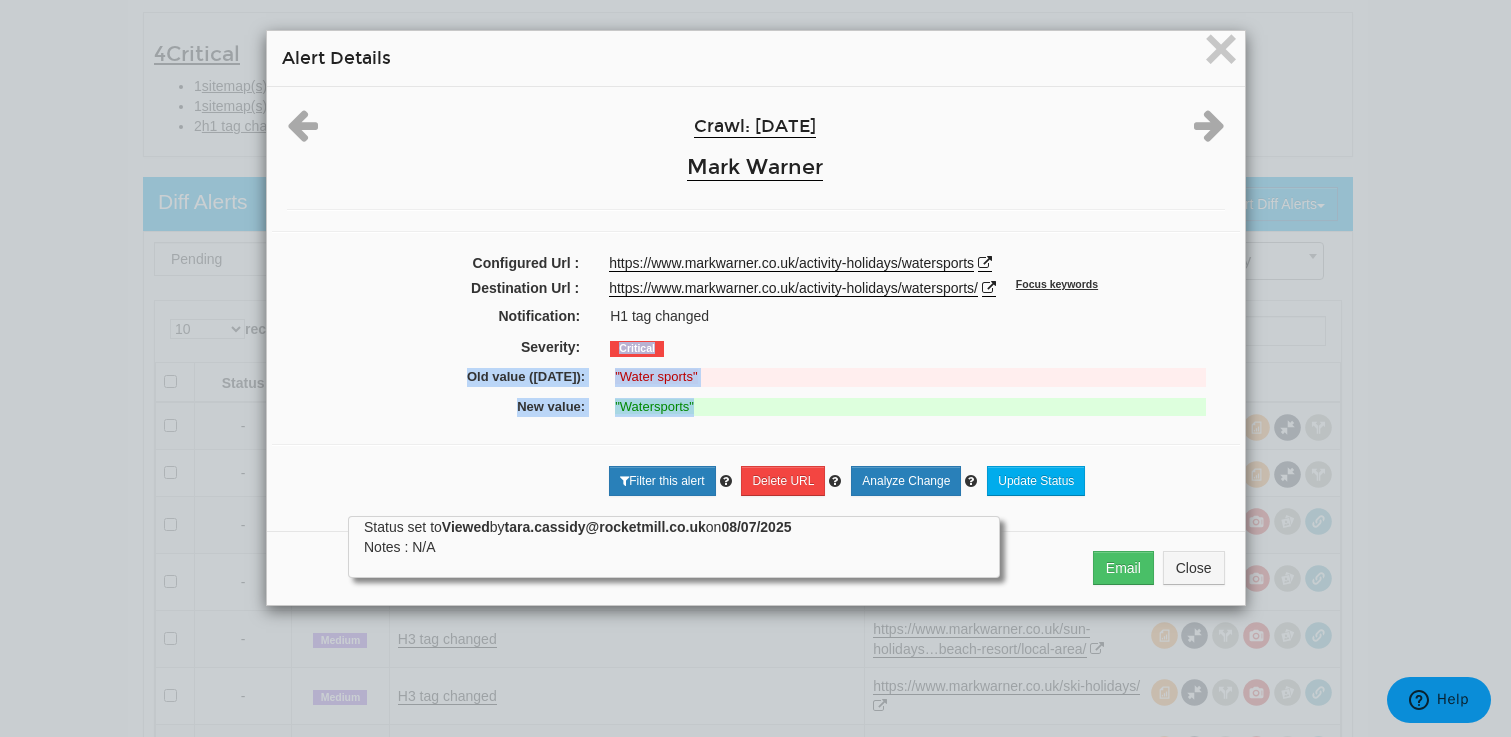 drag, startPoint x: 714, startPoint y: 407, endPoint x: 409, endPoint y: 362, distance: 308.3018 